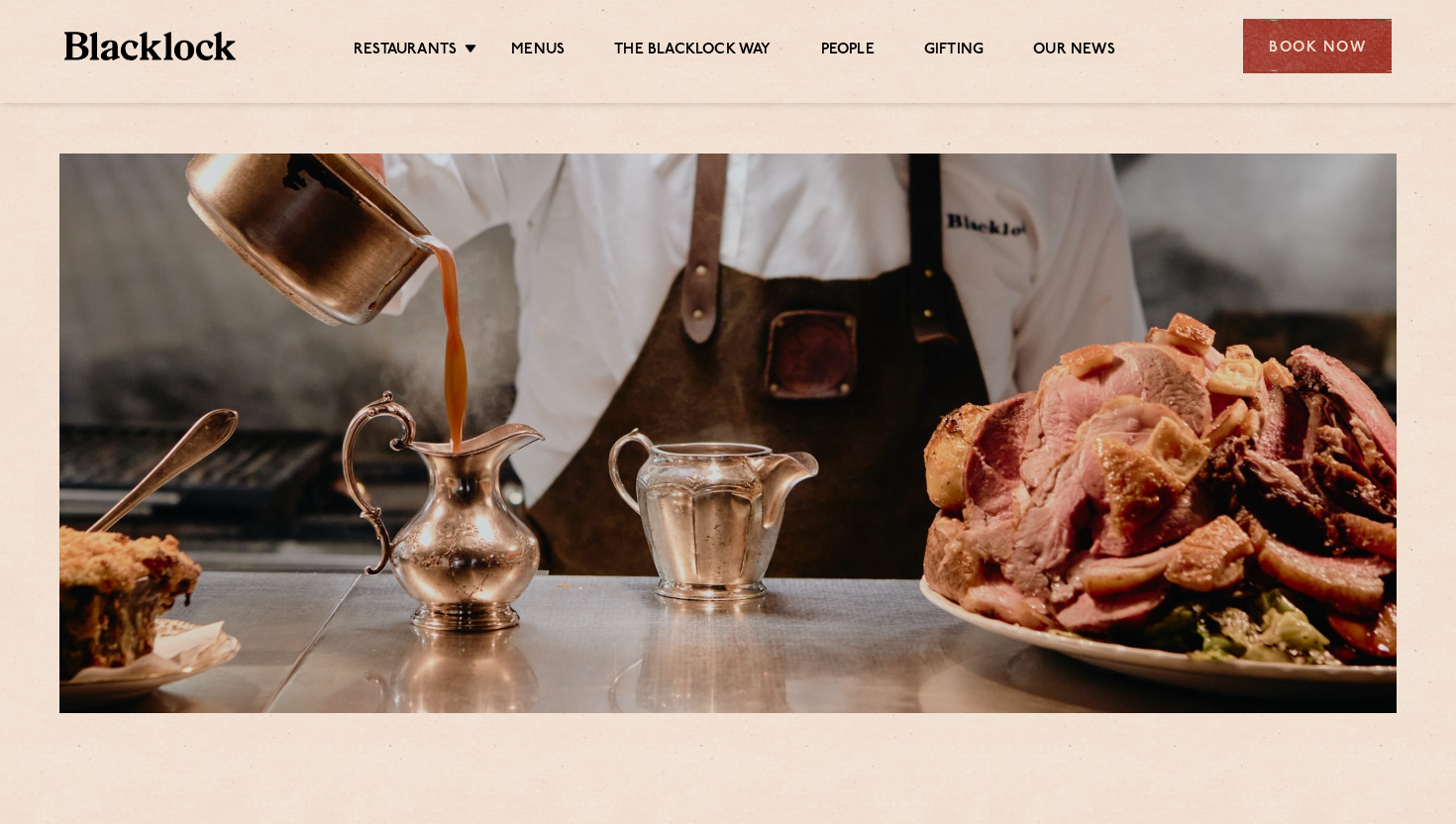 scroll, scrollTop: 0, scrollLeft: 0, axis: both 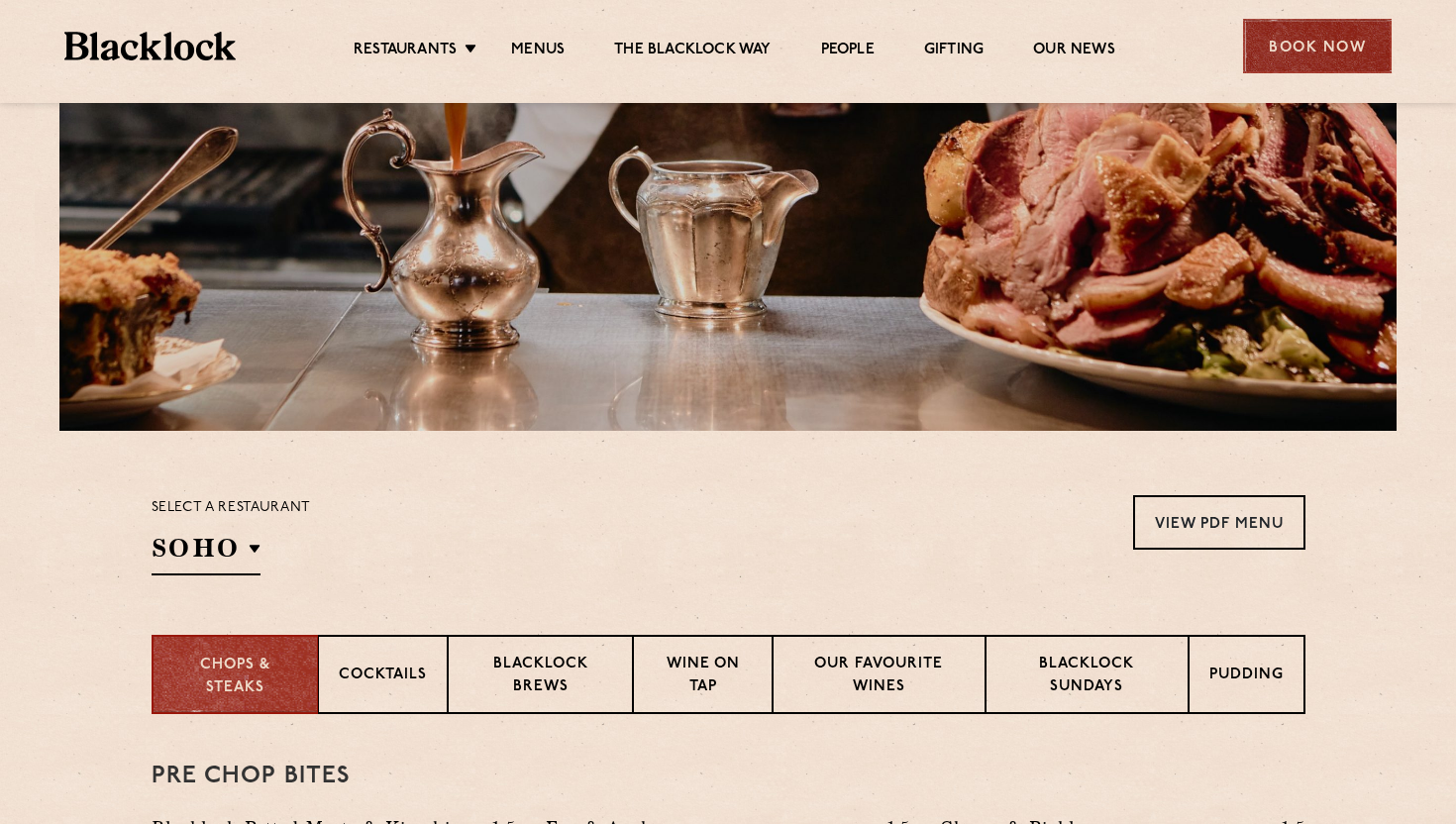 click on "Book Now" at bounding box center [1317, 46] 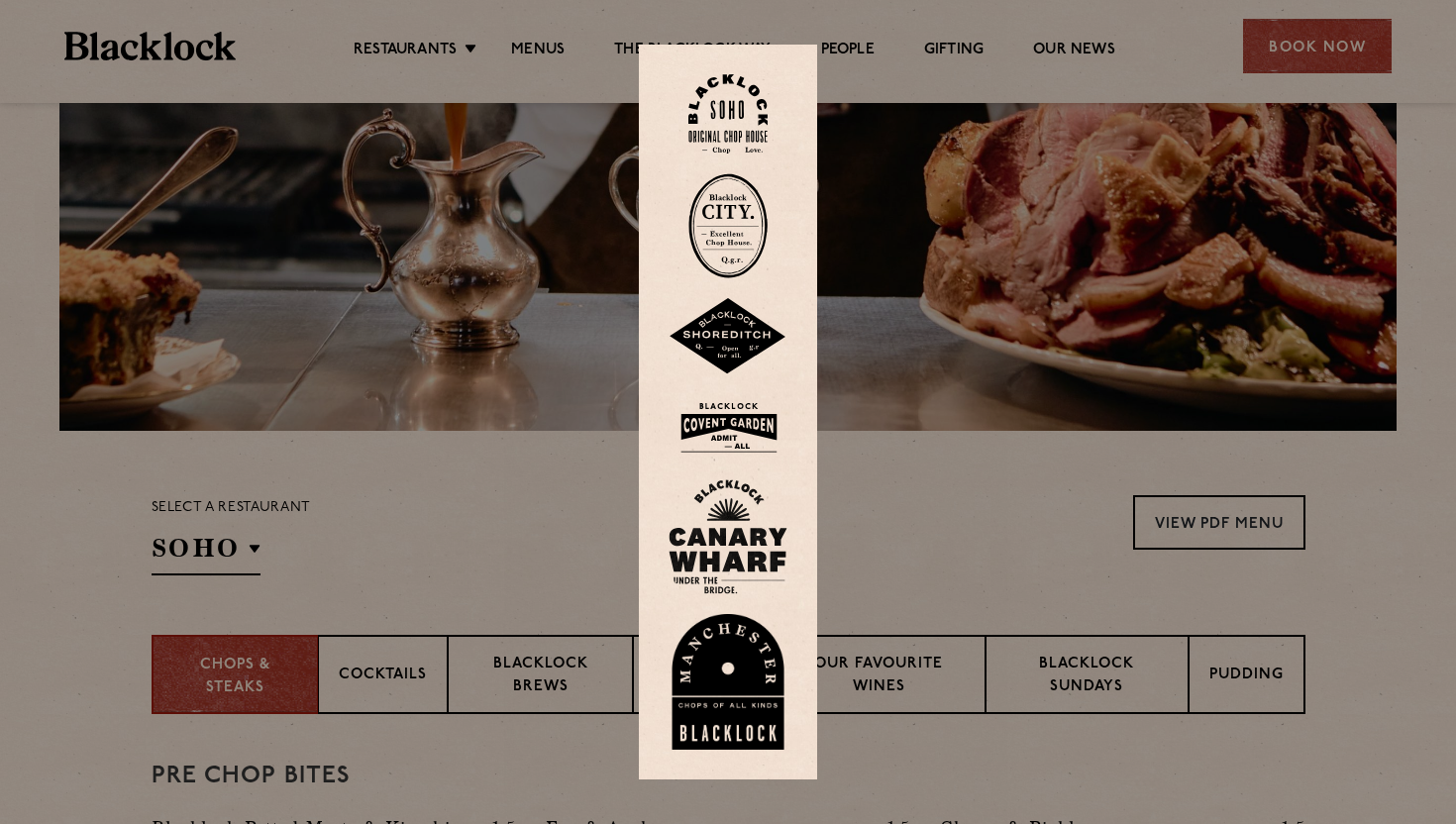 click at bounding box center [728, 337] 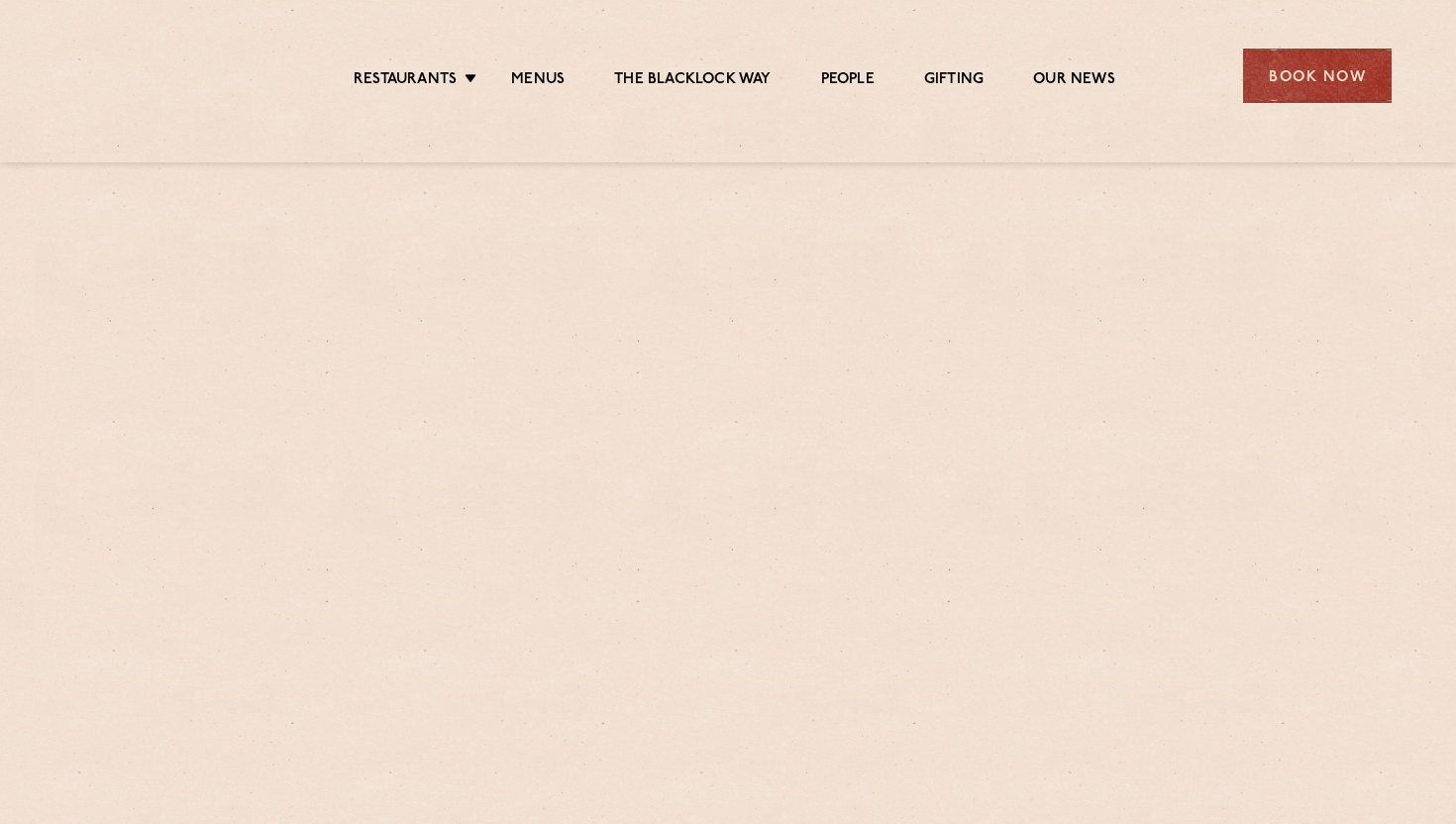 scroll, scrollTop: 0, scrollLeft: 0, axis: both 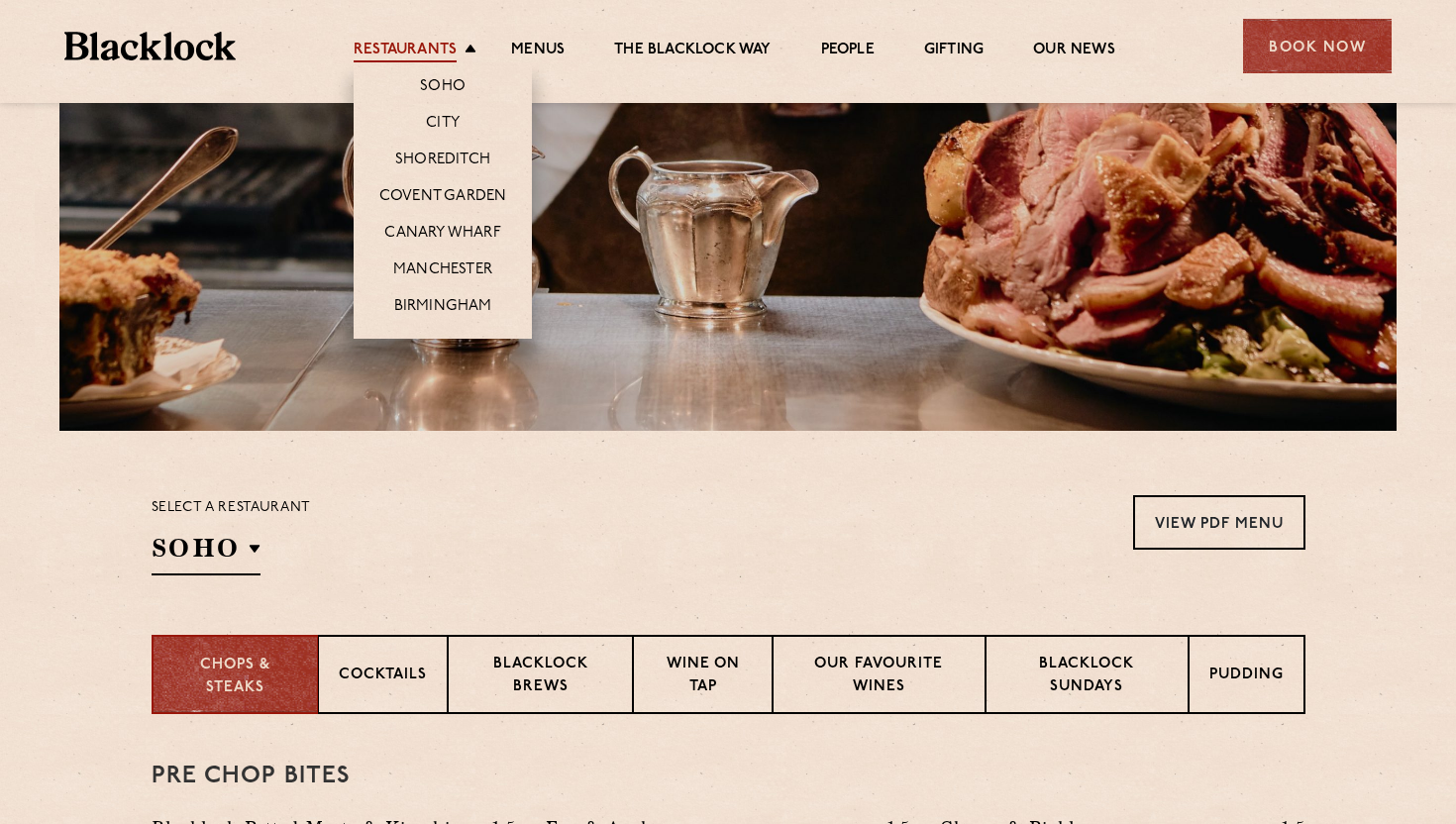click on "Restaurants" at bounding box center [405, 52] 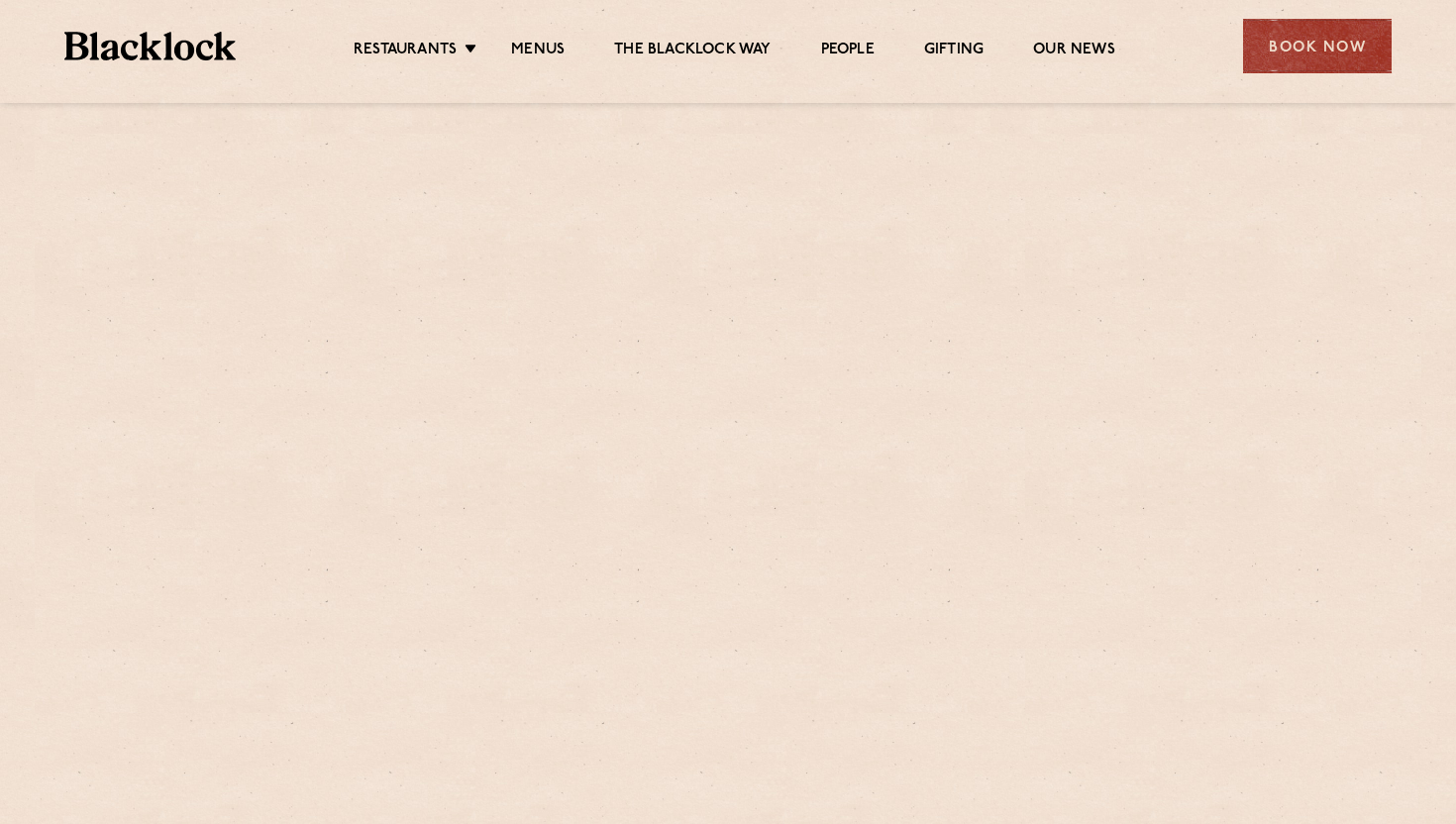 scroll, scrollTop: 0, scrollLeft: 0, axis: both 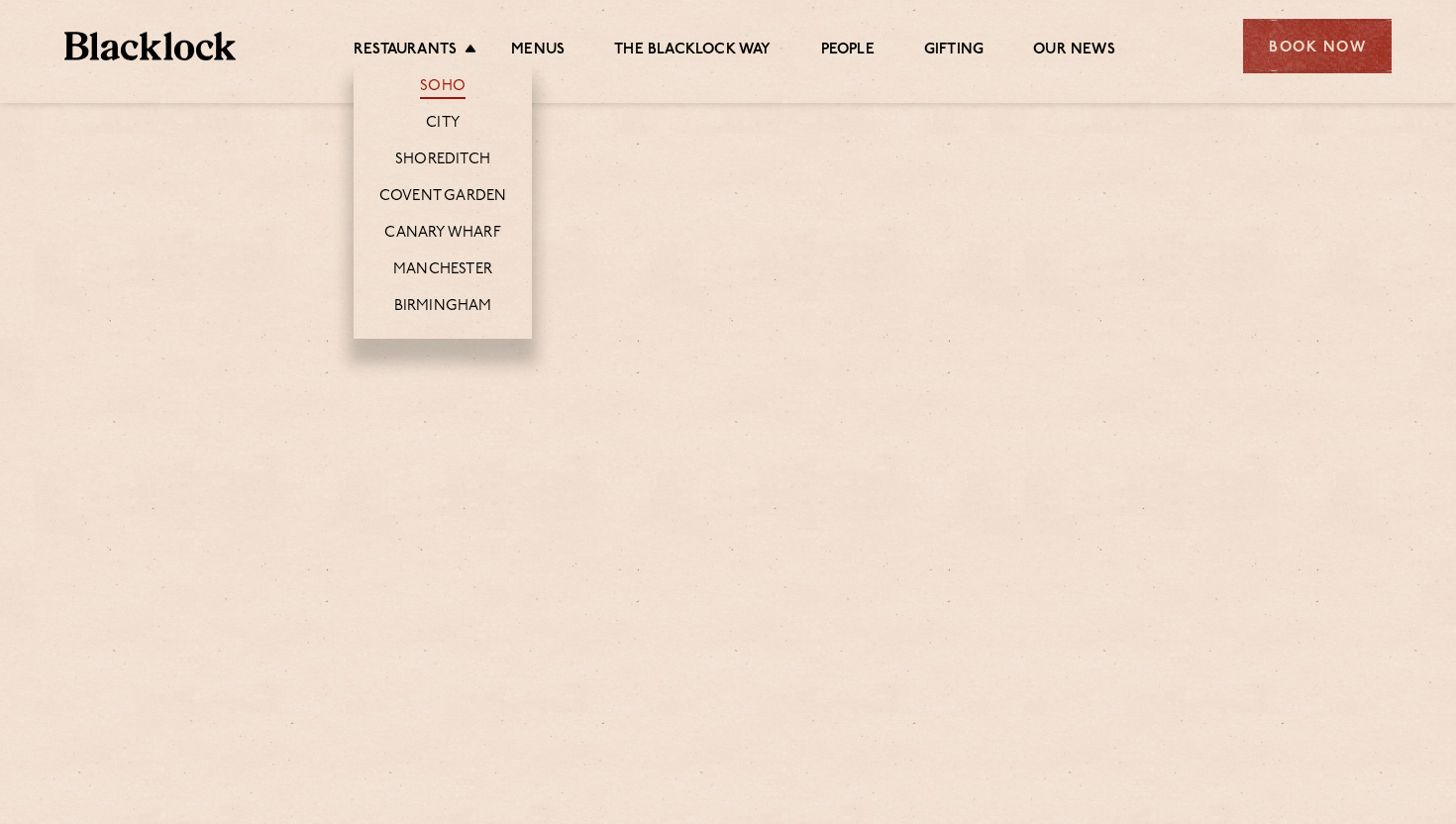 click on "Soho" at bounding box center [443, 88] 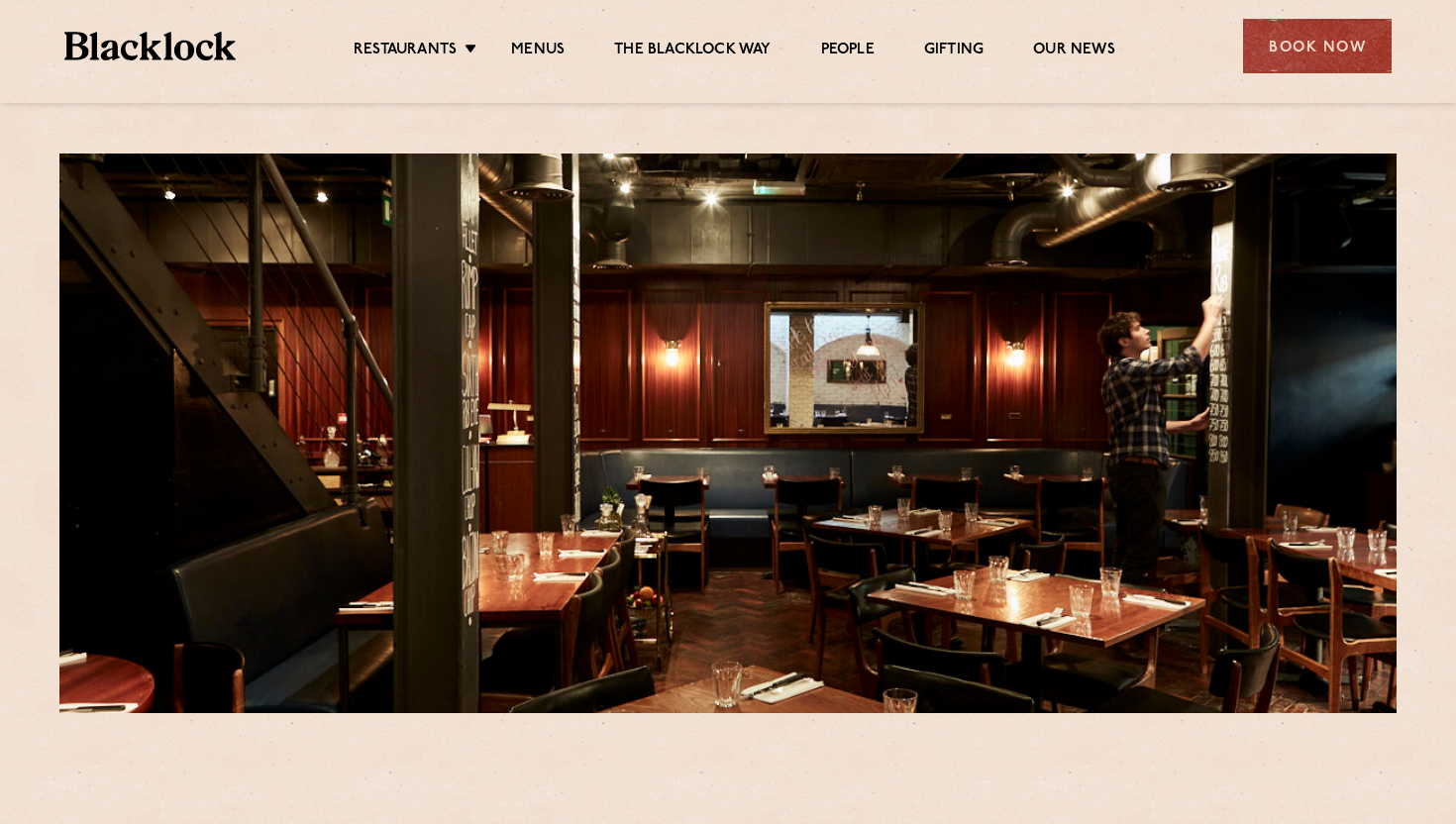 scroll, scrollTop: 0, scrollLeft: 0, axis: both 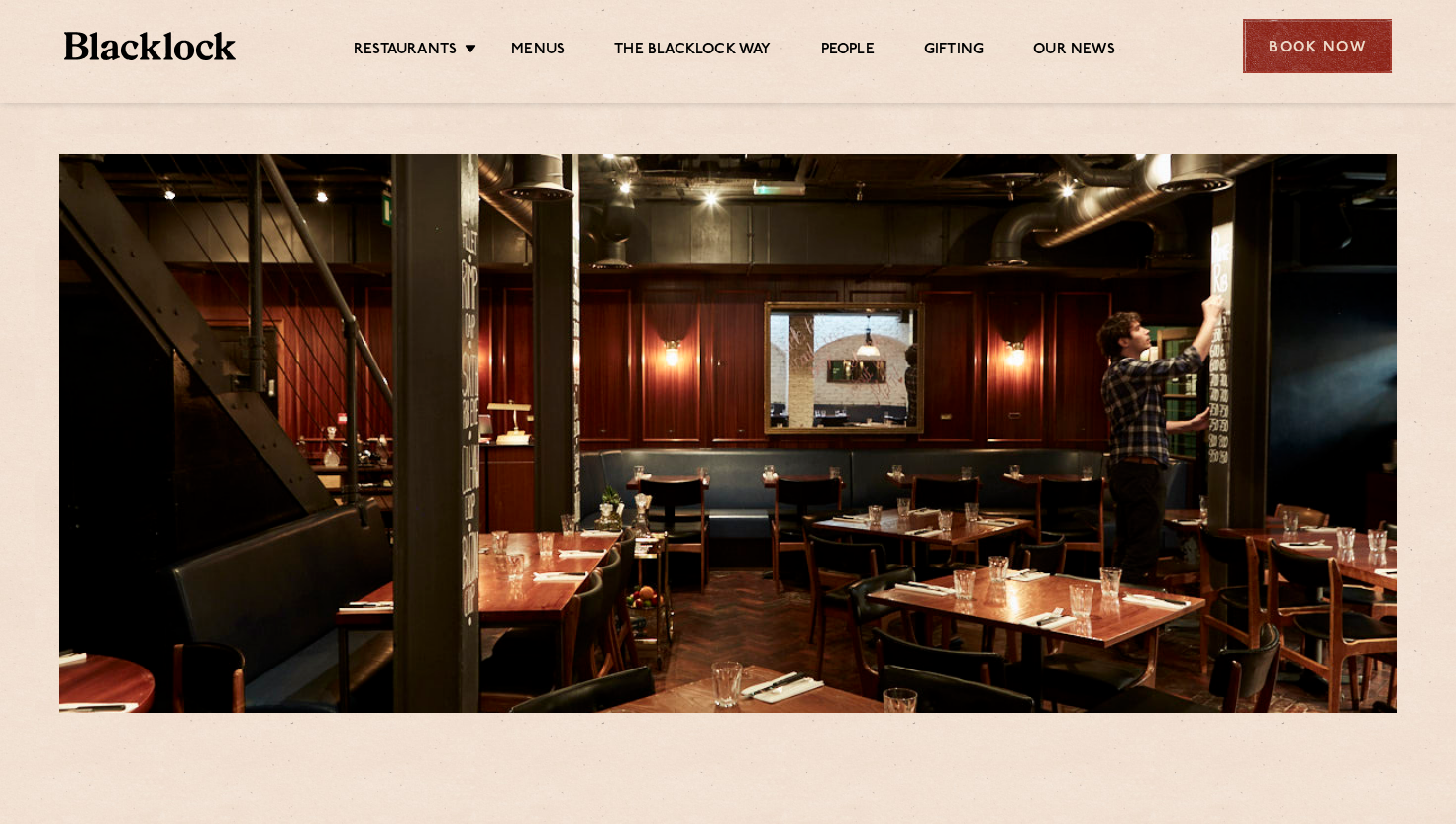 click on "Book Now" at bounding box center [1317, 46] 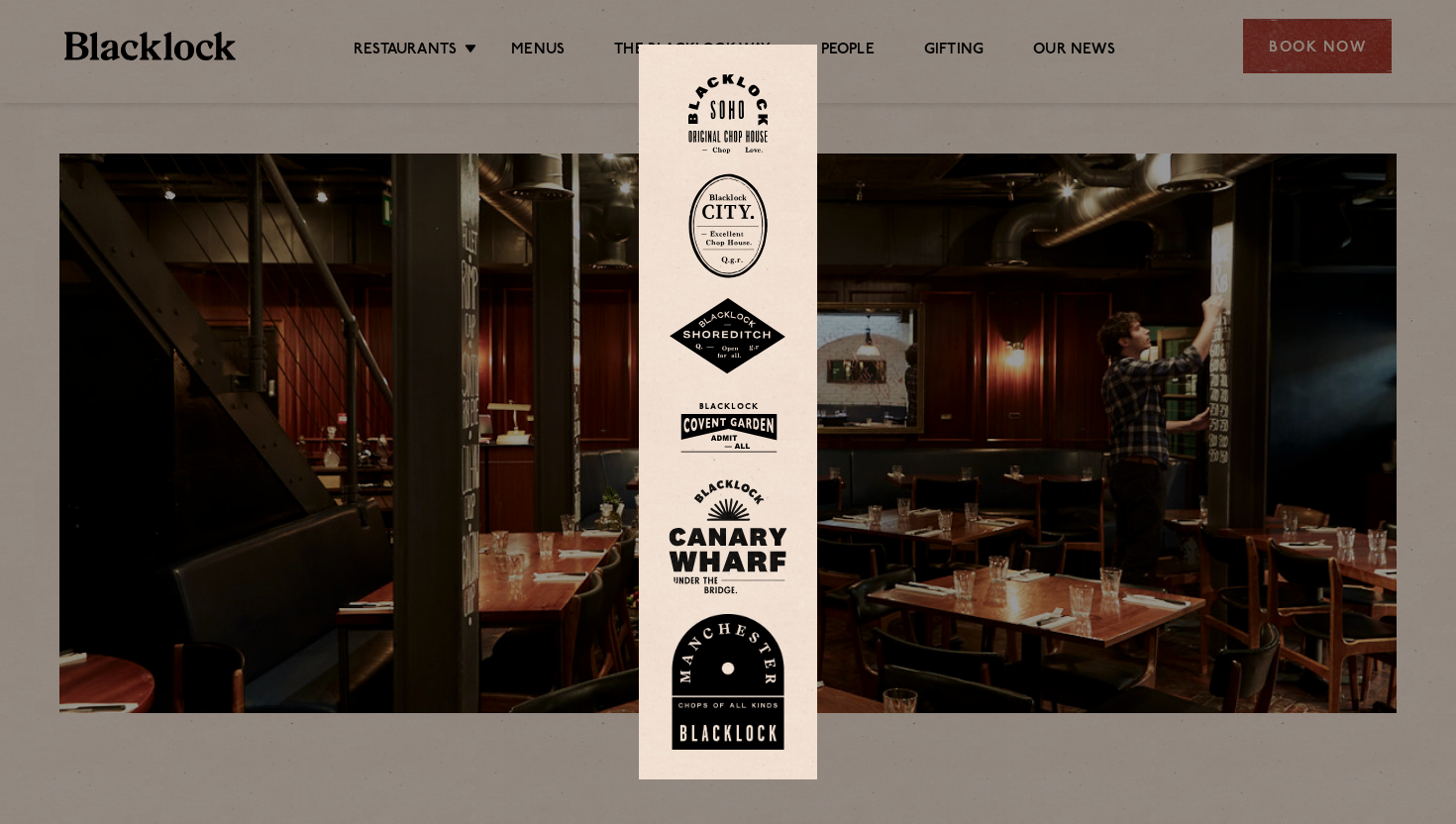 click at bounding box center (728, 114) 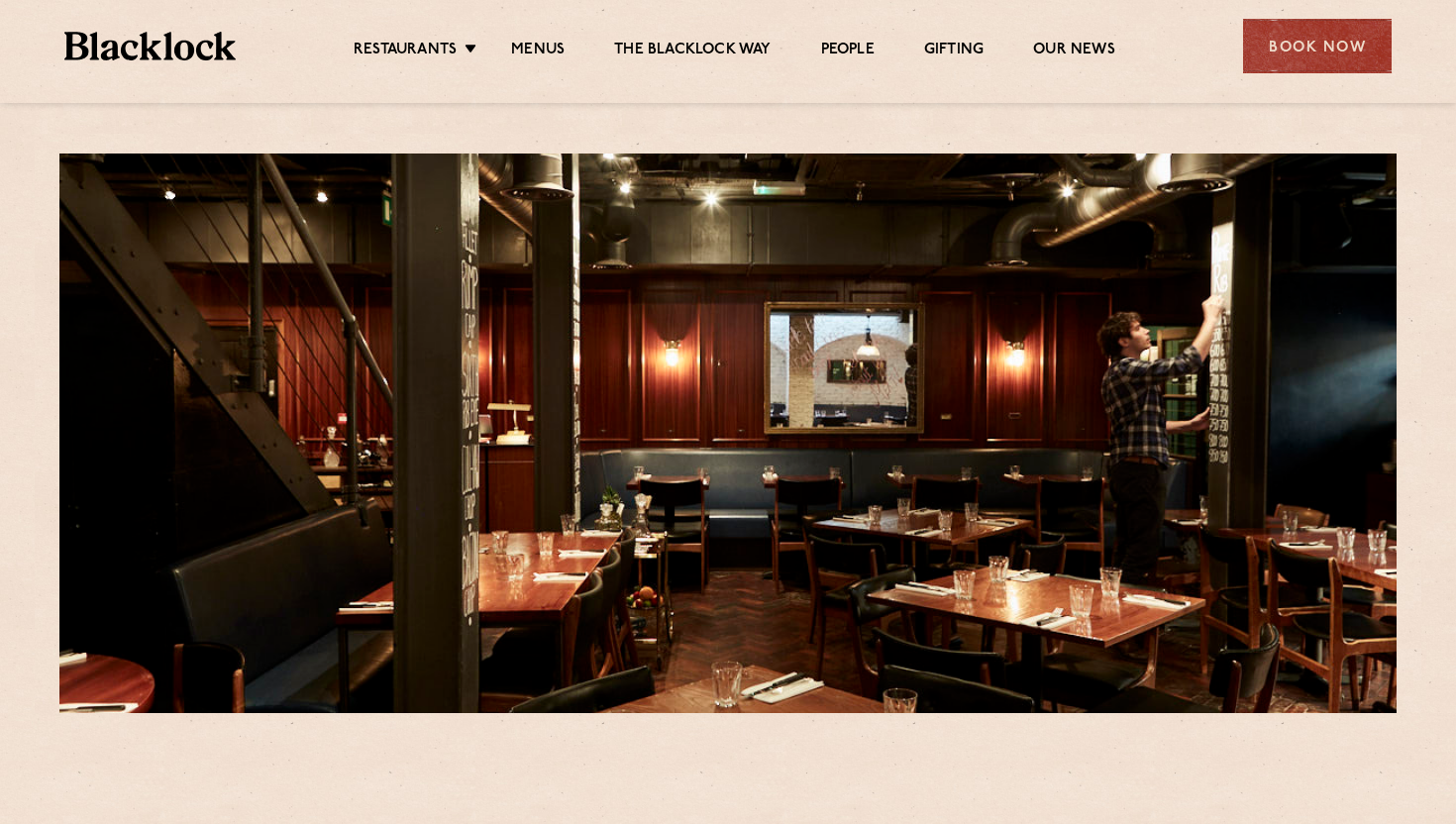 scroll, scrollTop: 0, scrollLeft: 0, axis: both 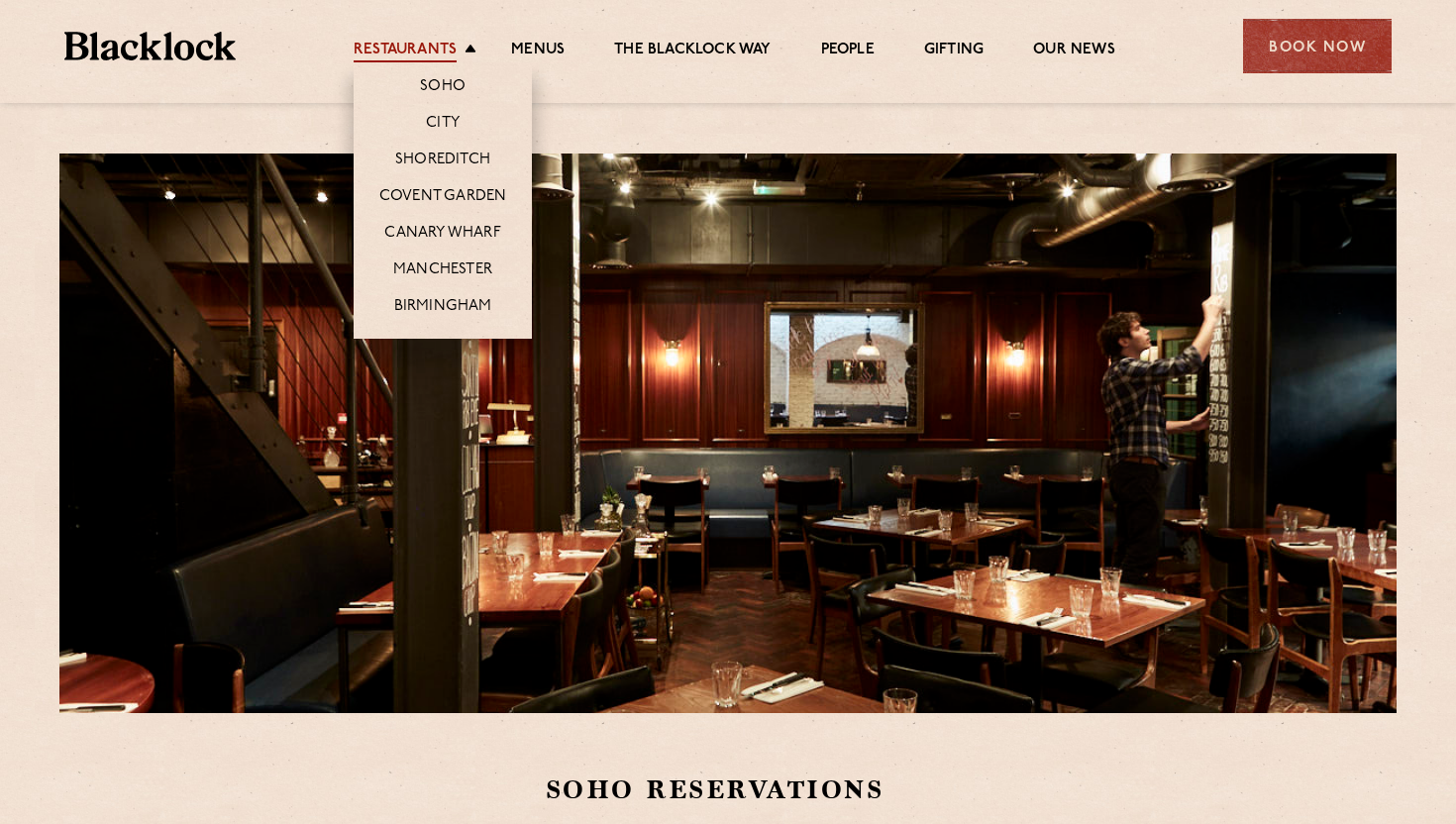 click on "Restaurants" at bounding box center [405, 52] 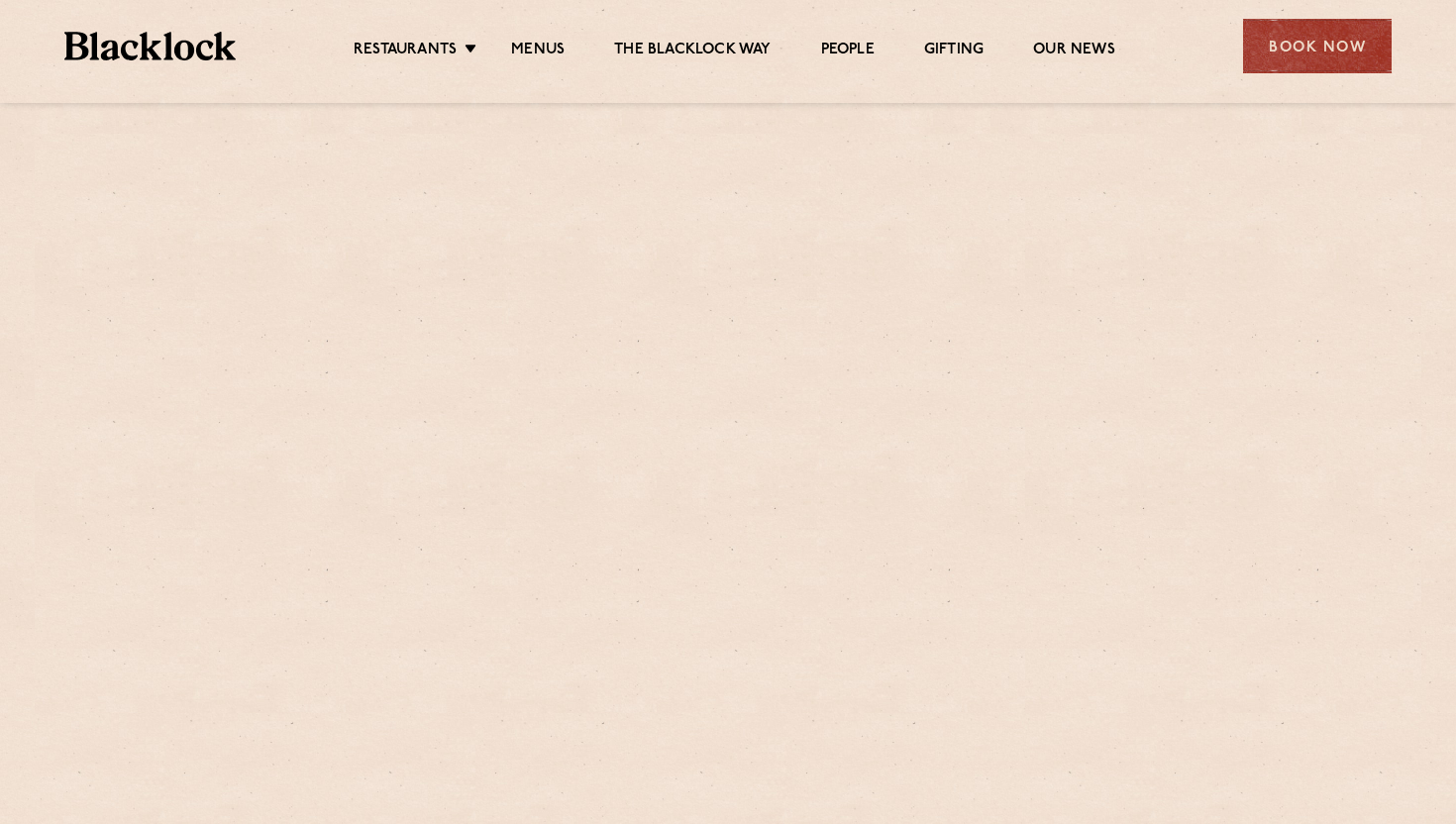 scroll, scrollTop: 0, scrollLeft: 0, axis: both 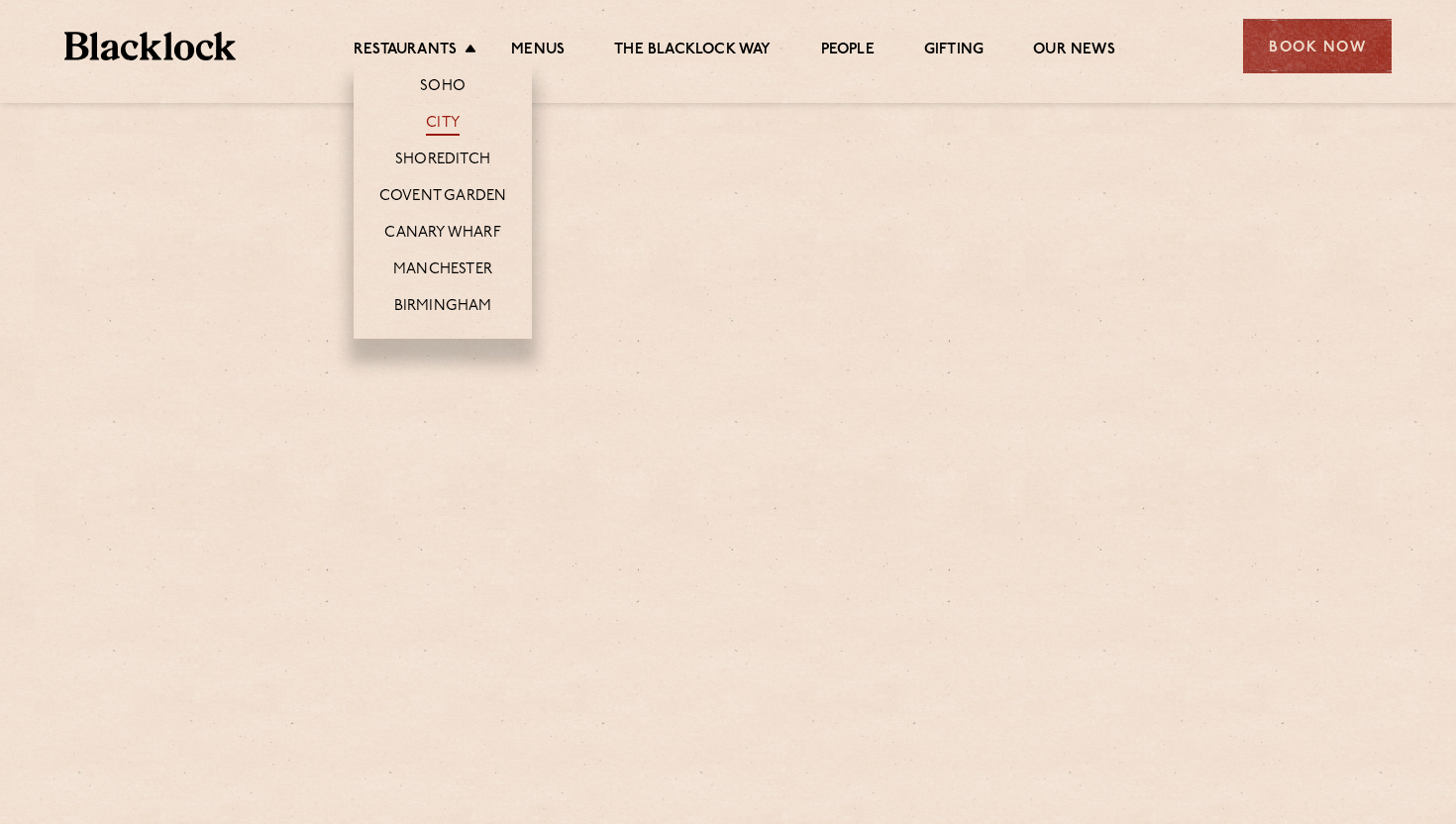 click on "City" at bounding box center [443, 125] 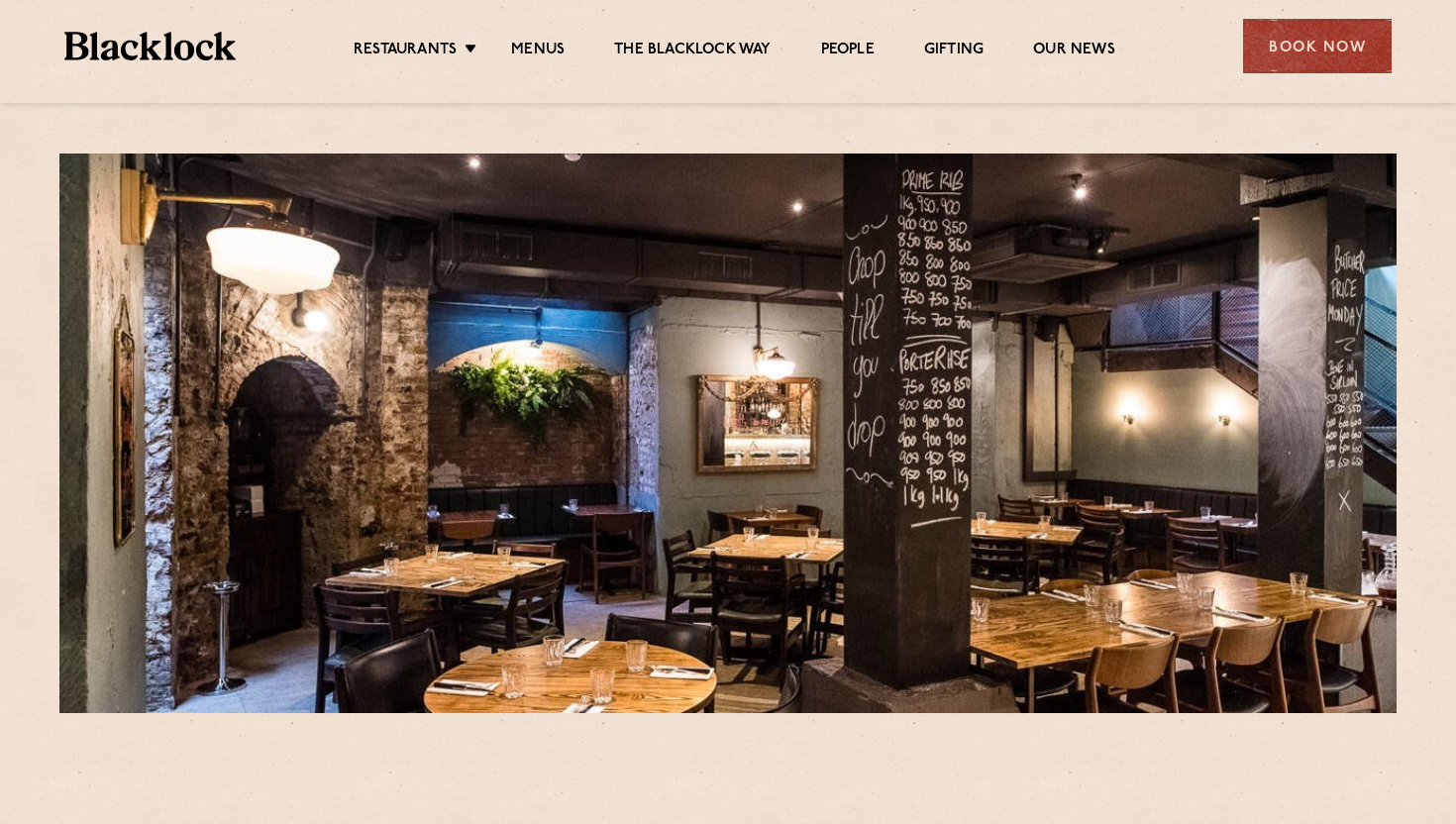 scroll, scrollTop: 0, scrollLeft: 0, axis: both 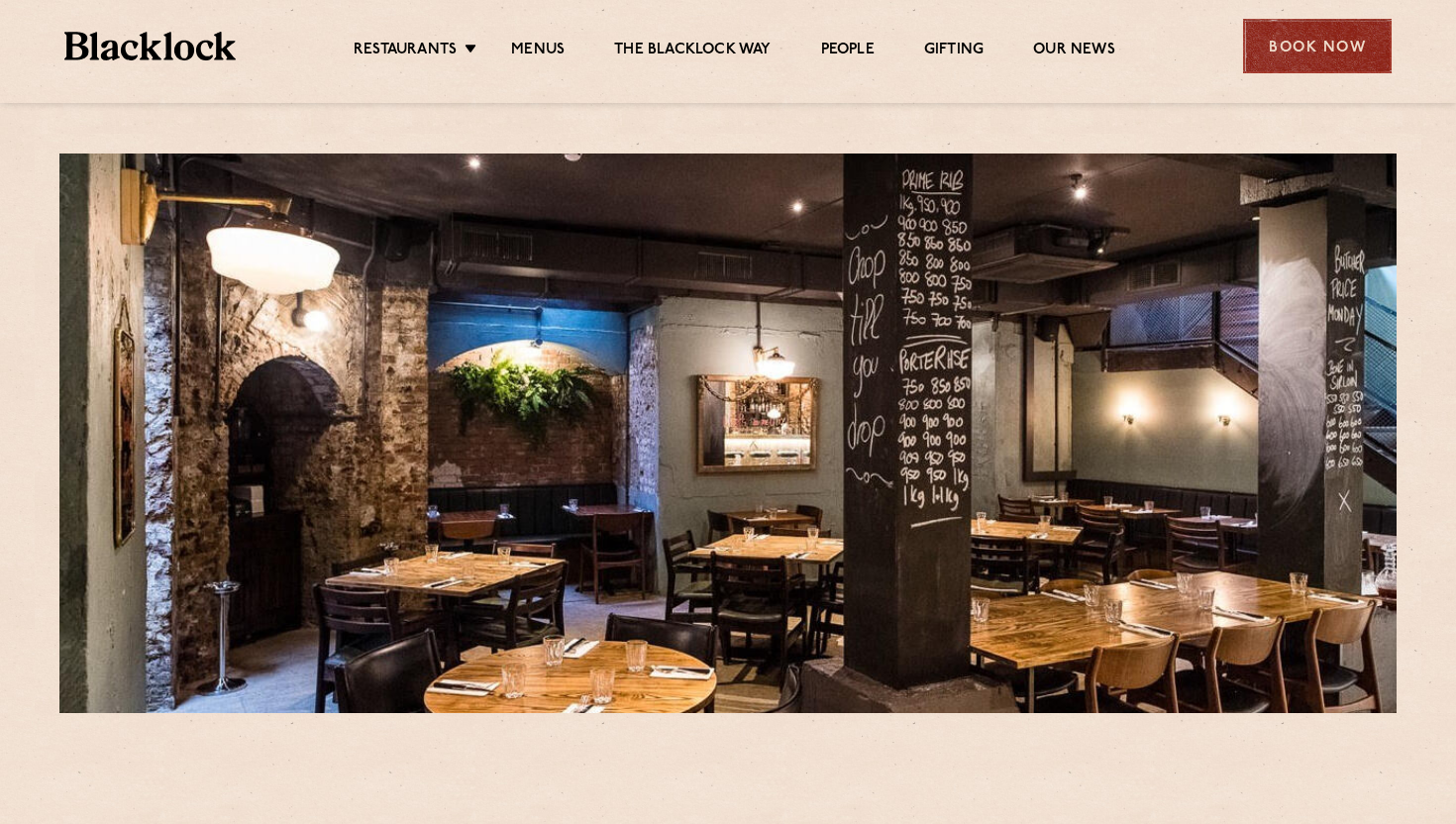 click on "Book Now" at bounding box center [1317, 46] 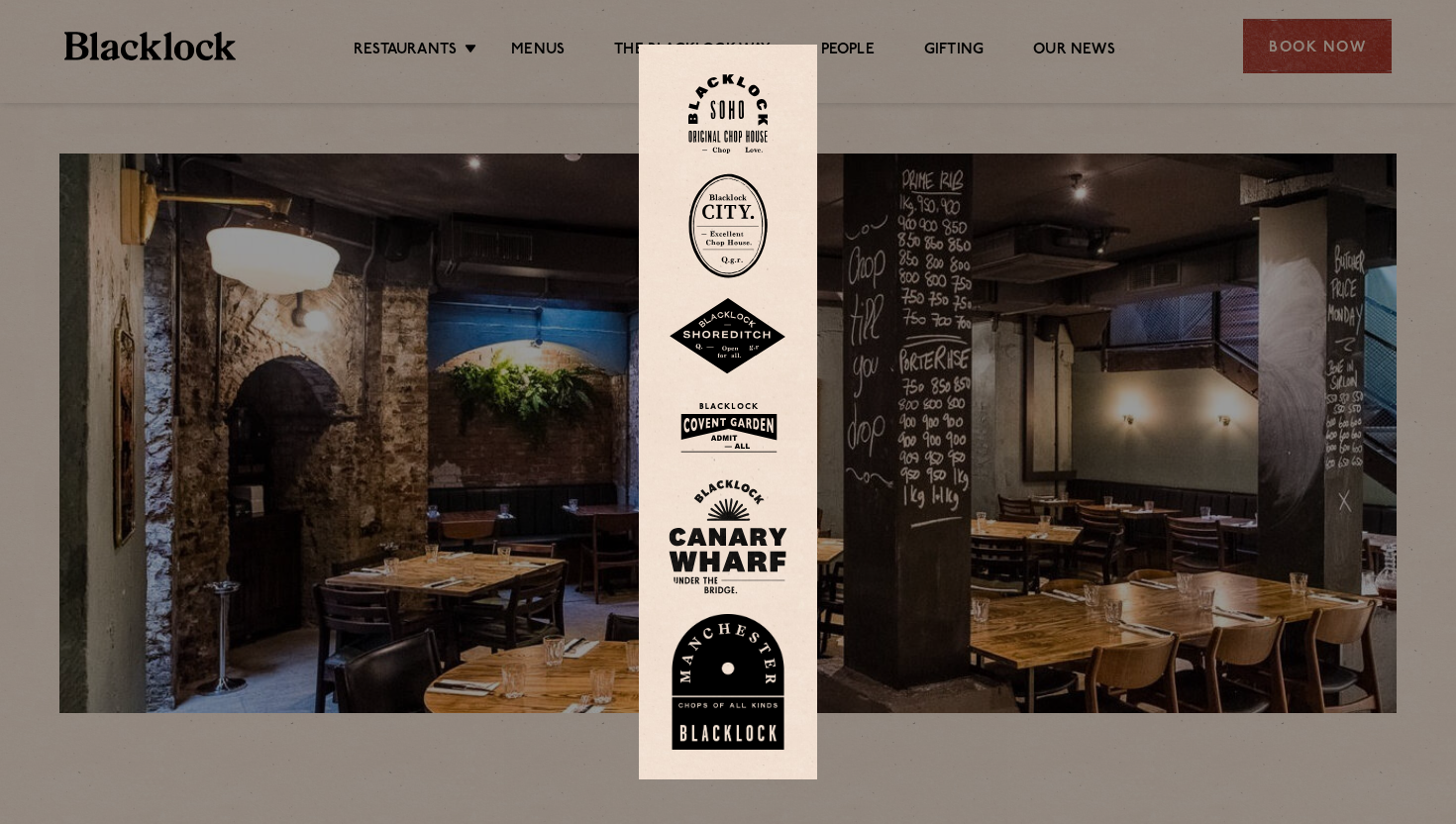 click at bounding box center [728, 226] 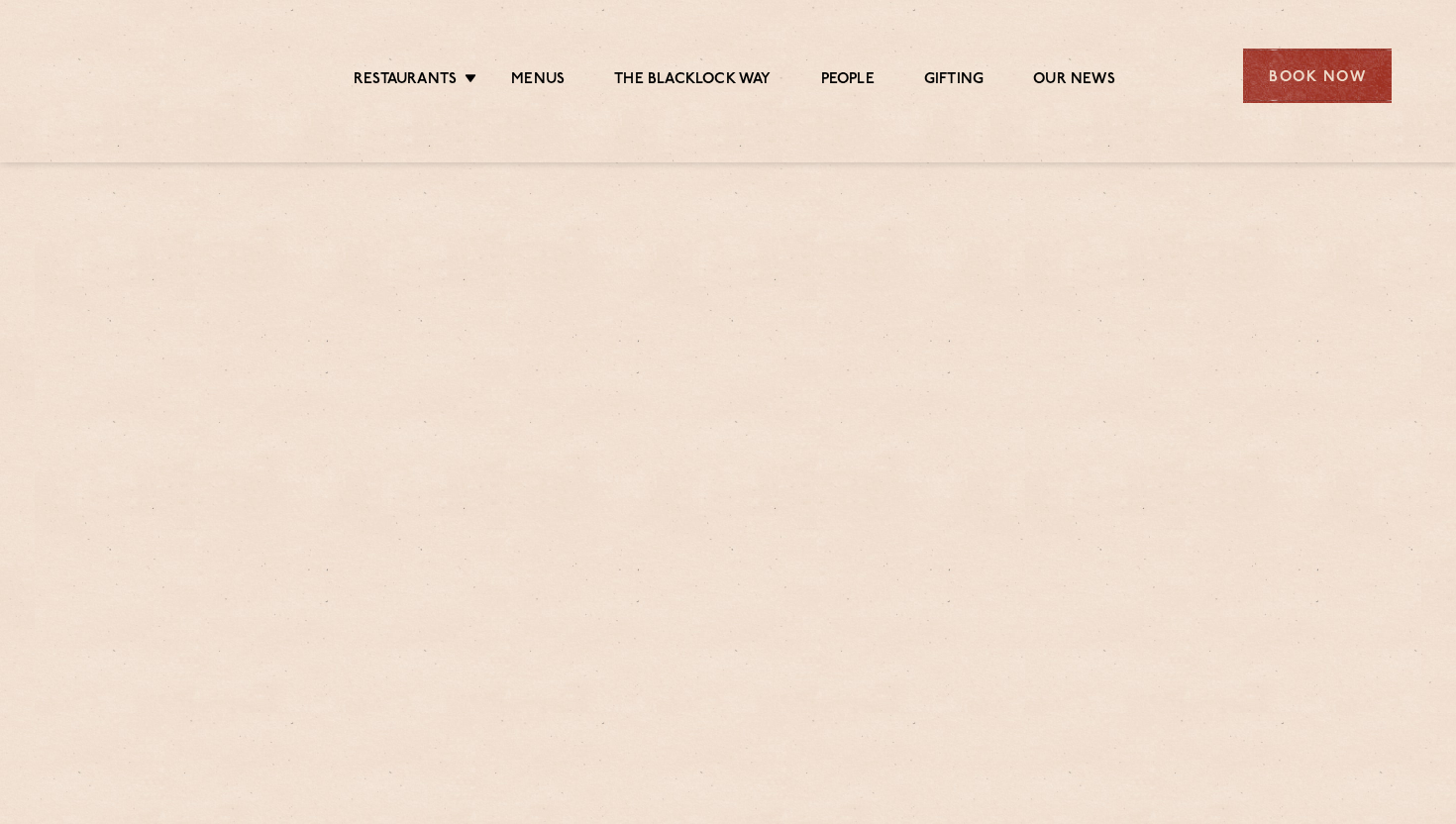 scroll, scrollTop: 0, scrollLeft: 0, axis: both 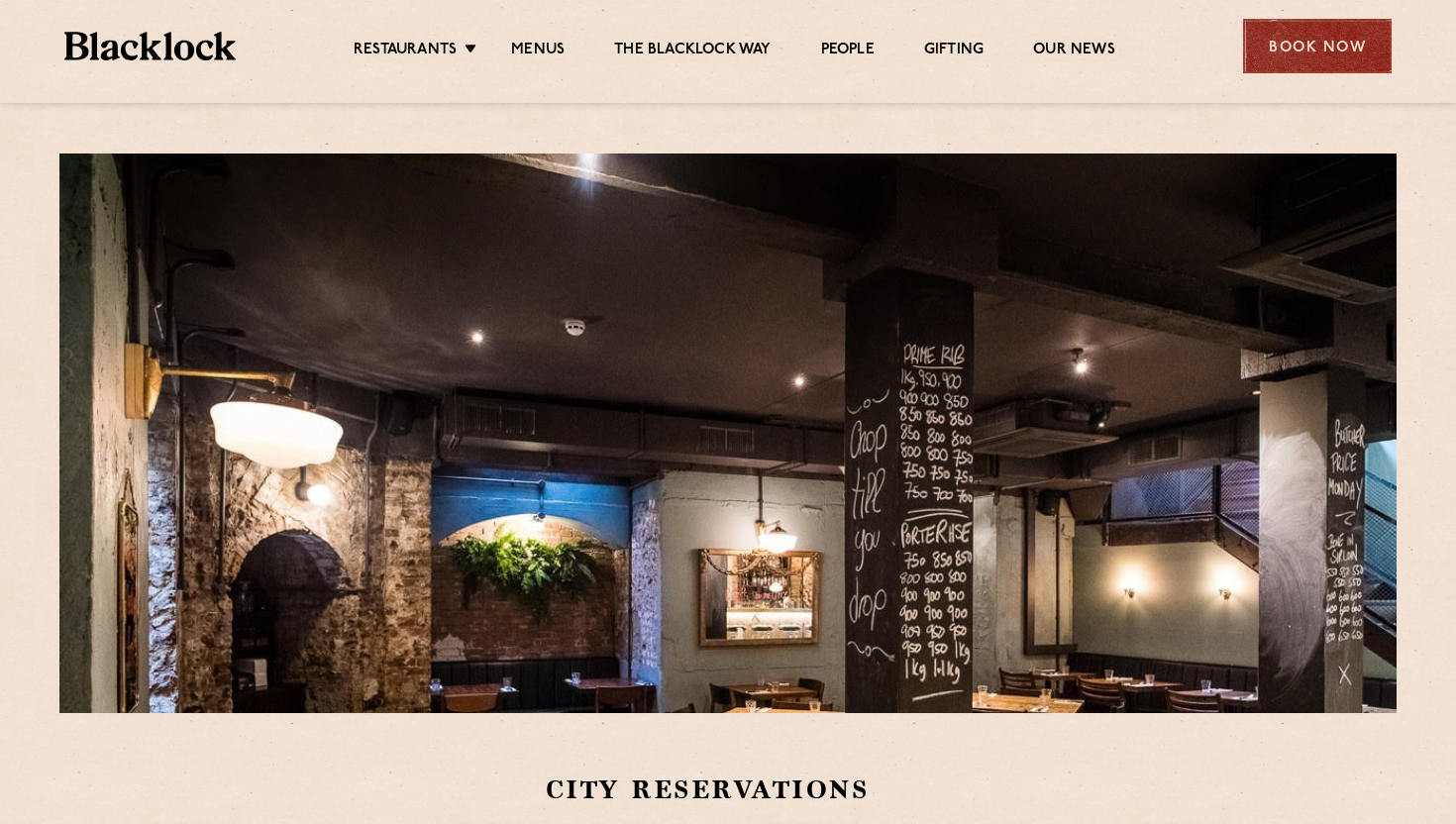 click on "Book Now" at bounding box center (1317, 46) 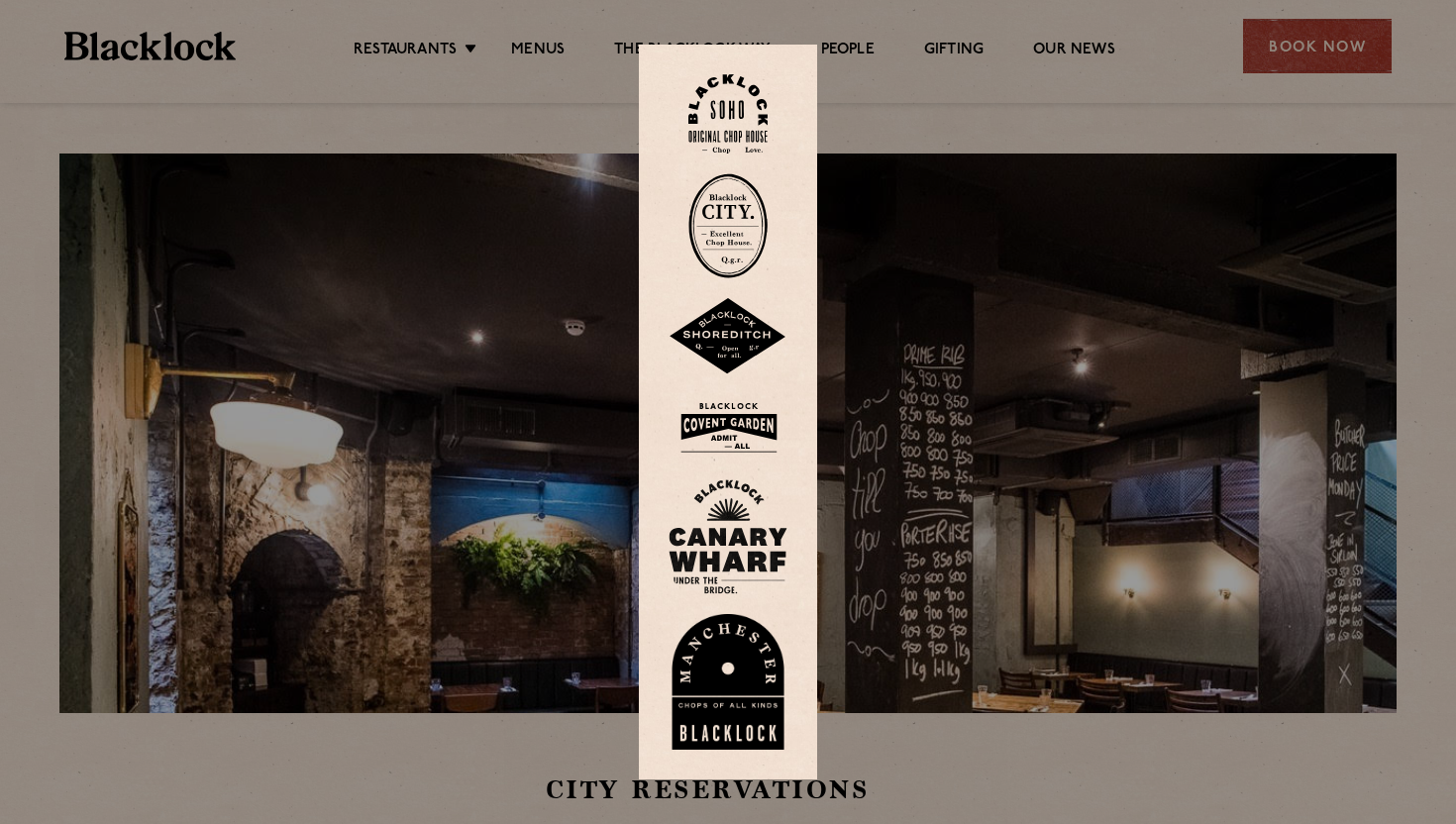 click at bounding box center (728, 427) 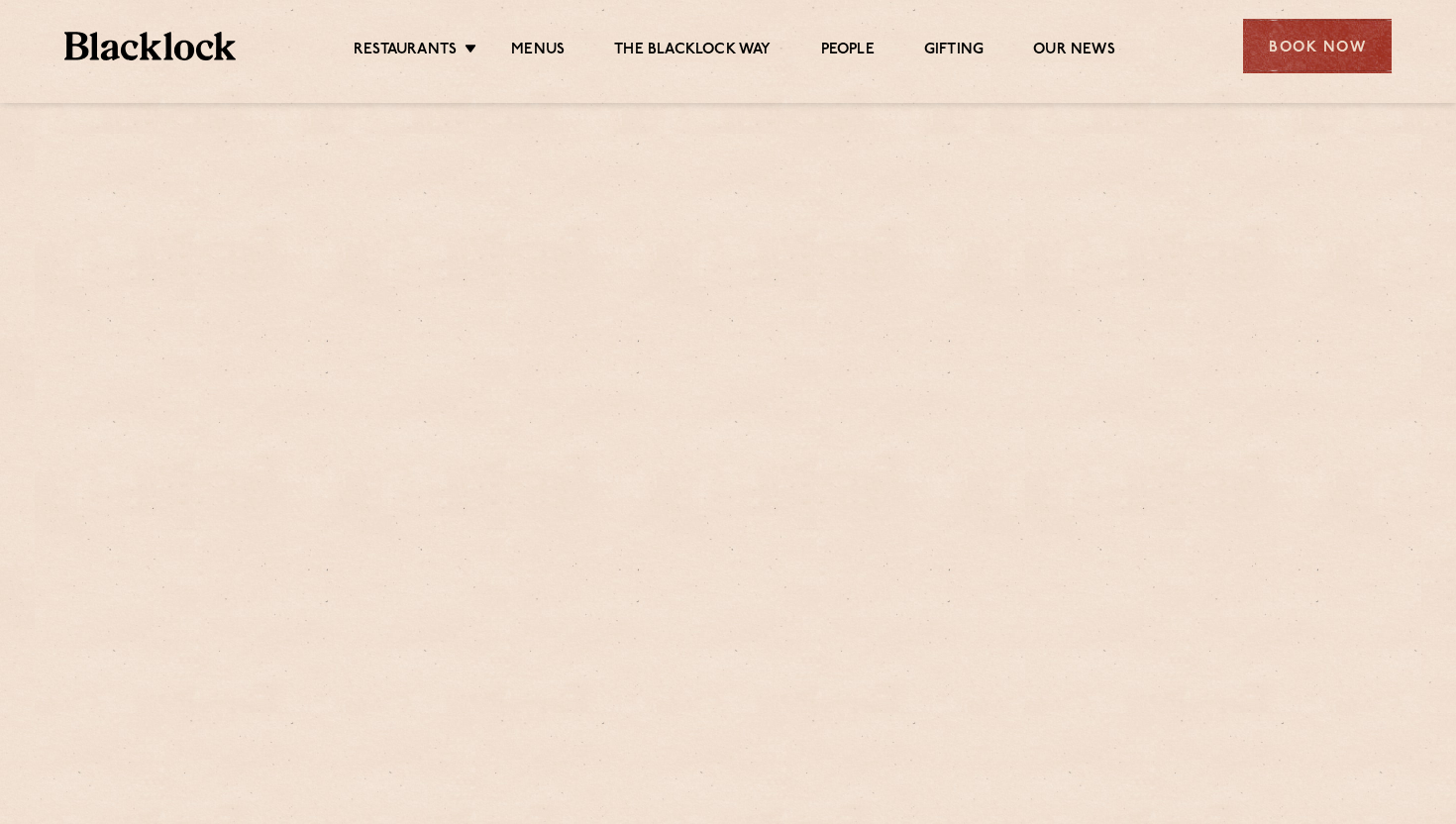 scroll, scrollTop: 0, scrollLeft: 0, axis: both 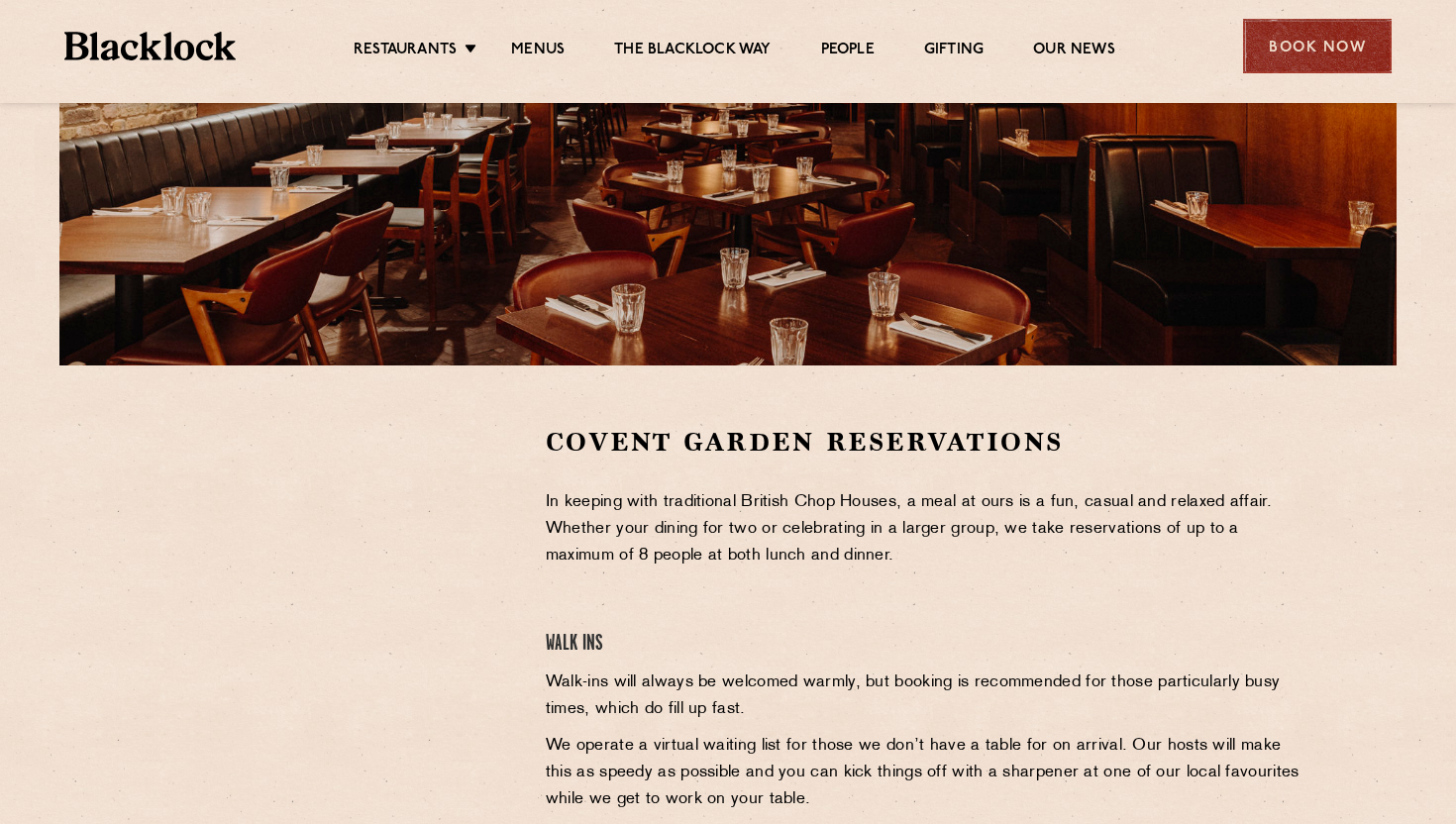 click on "Book Now" at bounding box center [1317, 46] 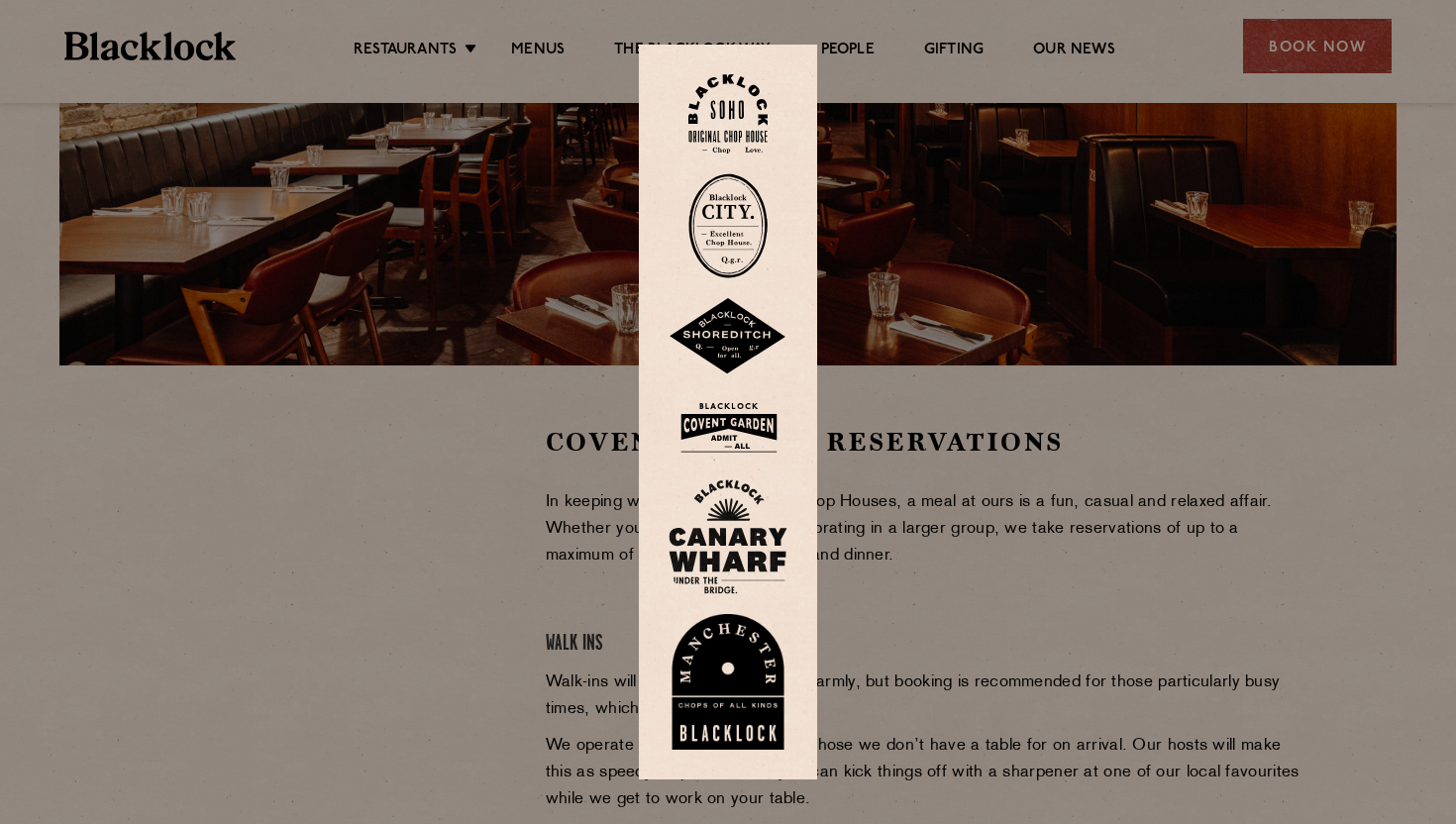 click at bounding box center (728, 537) 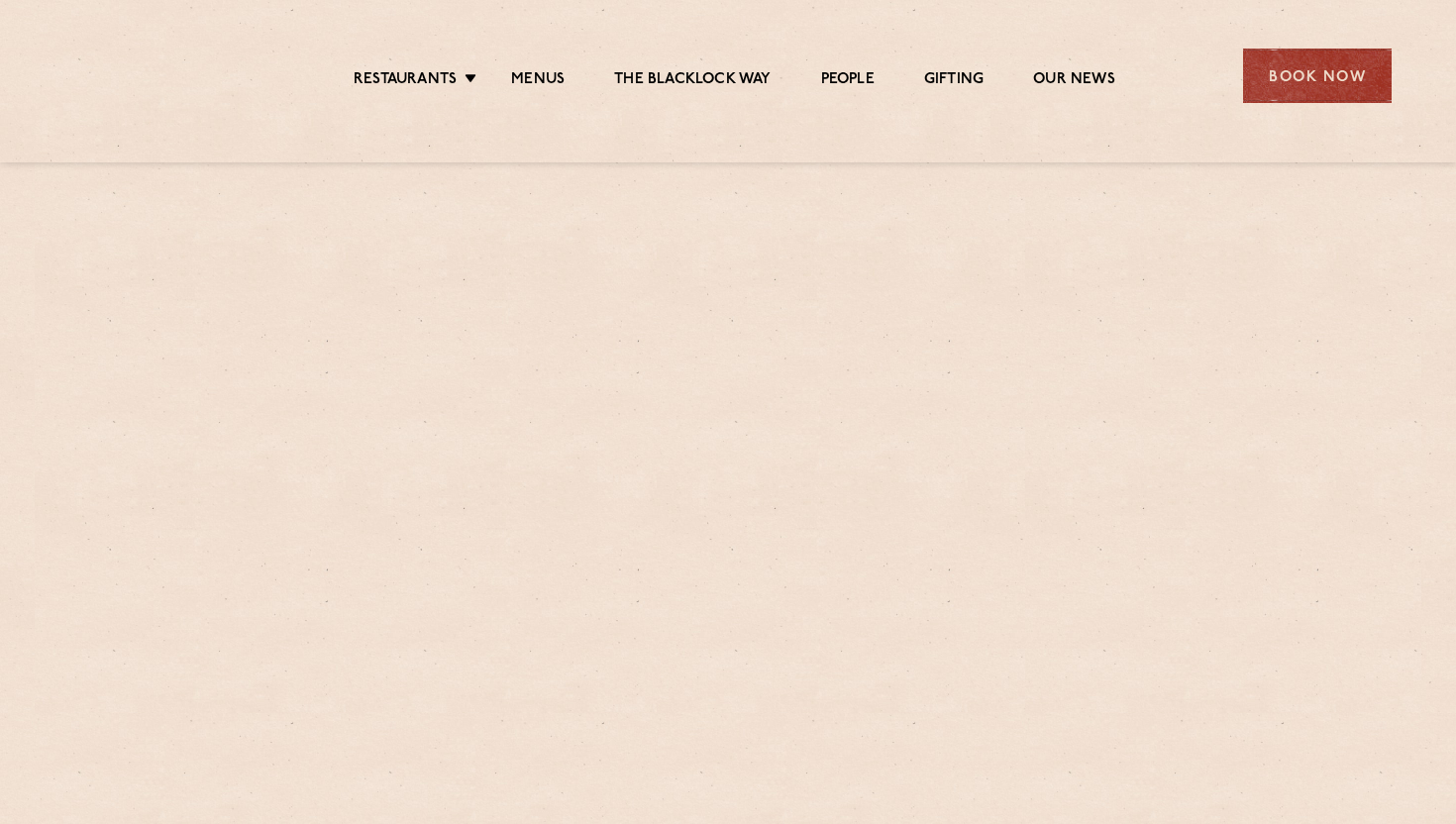 scroll, scrollTop: 0, scrollLeft: 0, axis: both 